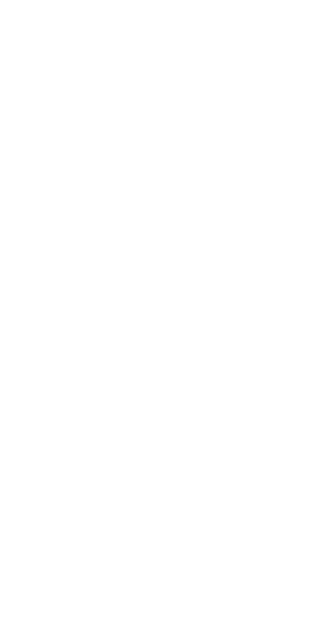 scroll, scrollTop: 0, scrollLeft: 0, axis: both 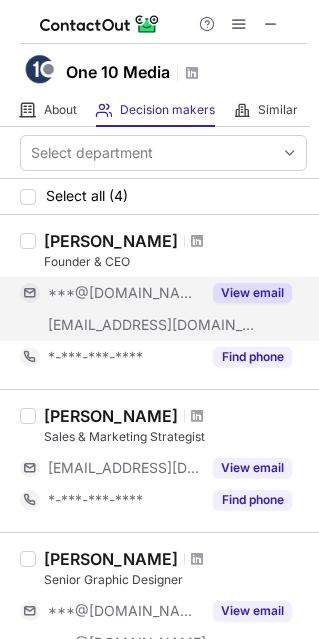 click on "View email" at bounding box center [252, 293] 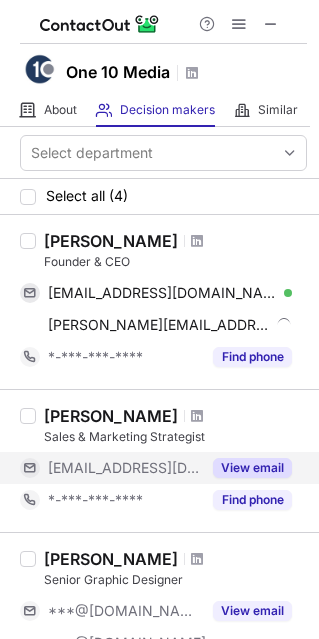 click on "View email" at bounding box center [252, 468] 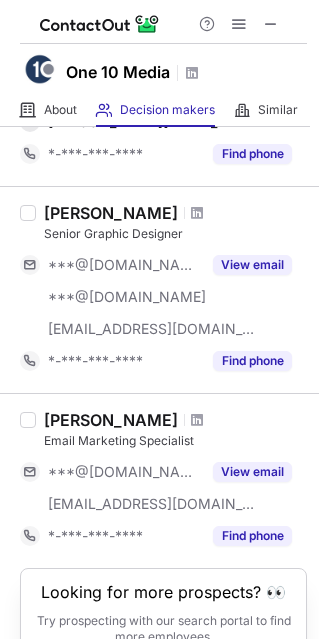 scroll, scrollTop: 350, scrollLeft: 0, axis: vertical 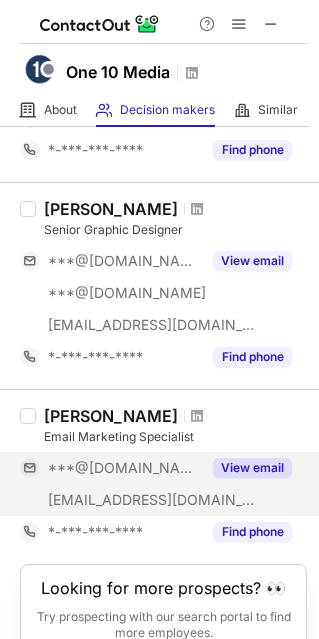 click on "View email" at bounding box center (252, 468) 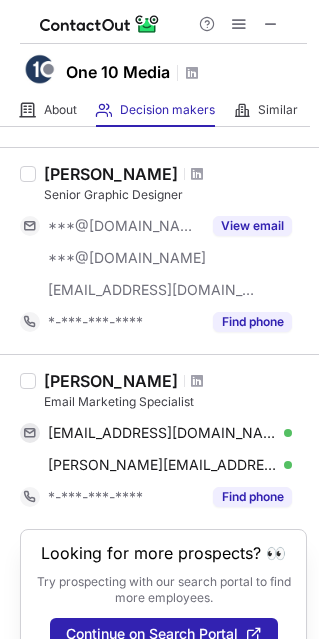 scroll, scrollTop: 425, scrollLeft: 0, axis: vertical 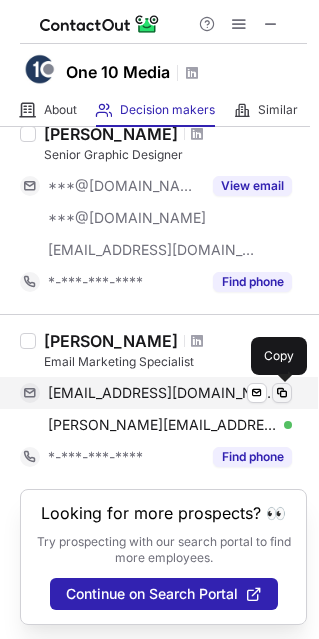click at bounding box center [282, 393] 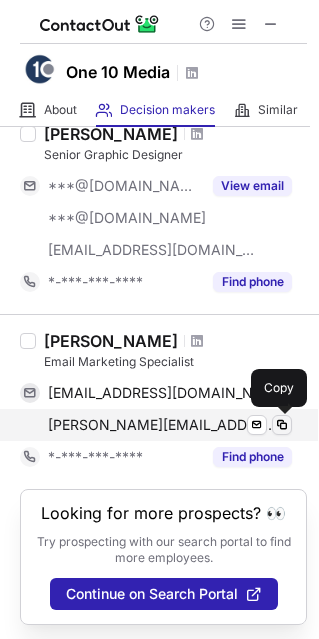 click at bounding box center [282, 425] 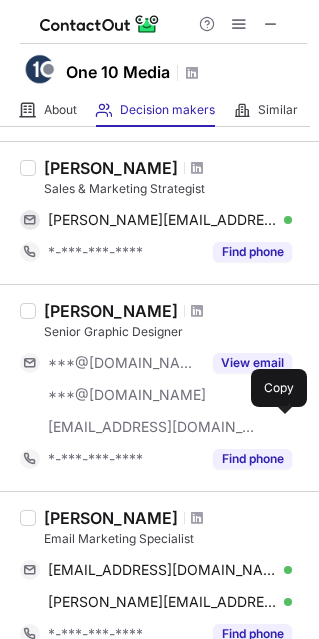 scroll, scrollTop: 243, scrollLeft: 0, axis: vertical 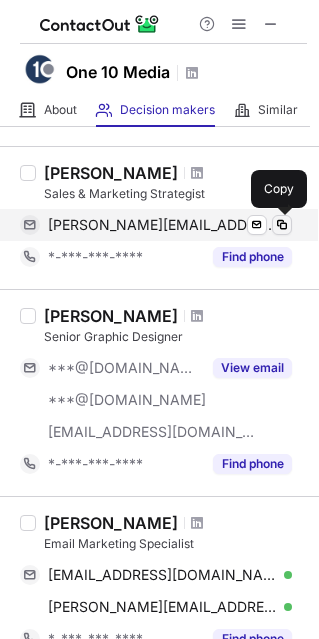 click at bounding box center (282, 225) 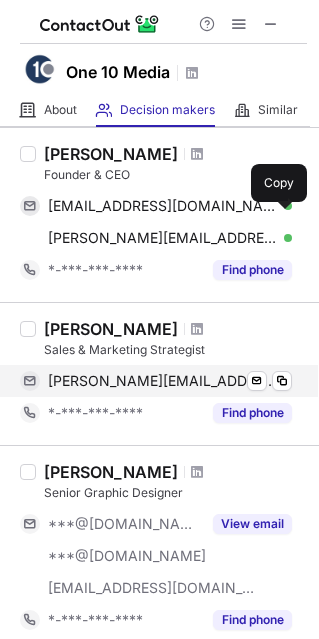 scroll, scrollTop: 80, scrollLeft: 0, axis: vertical 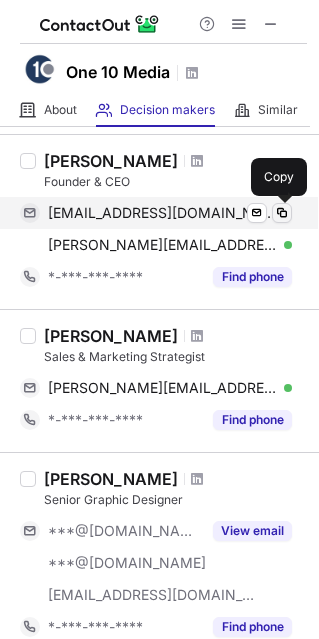 click at bounding box center [282, 213] 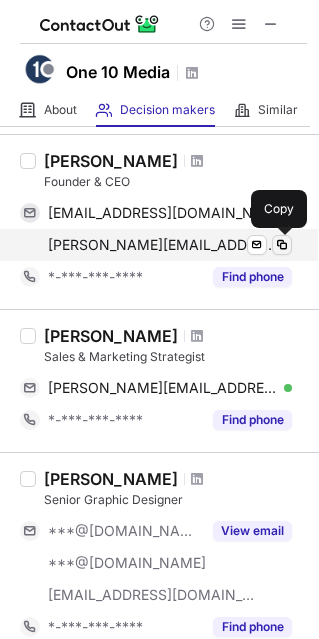 click at bounding box center [282, 245] 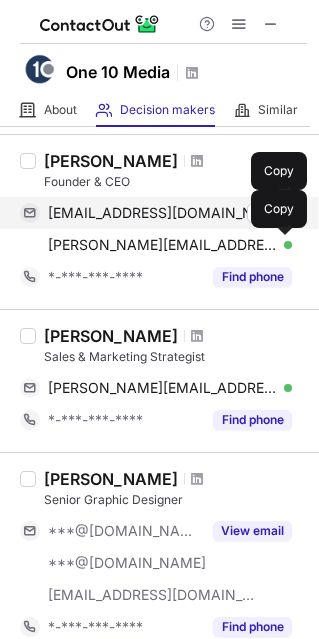 scroll, scrollTop: 0, scrollLeft: 0, axis: both 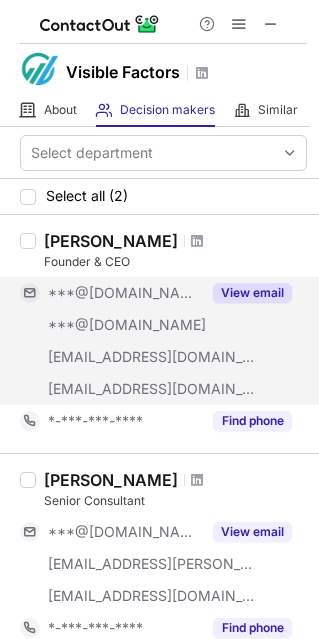 click on "View email" at bounding box center [252, 293] 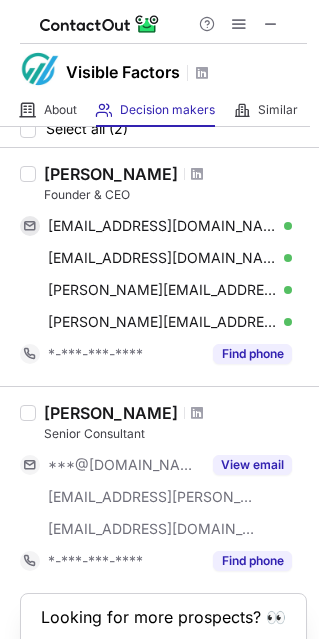 scroll, scrollTop: 52, scrollLeft: 0, axis: vertical 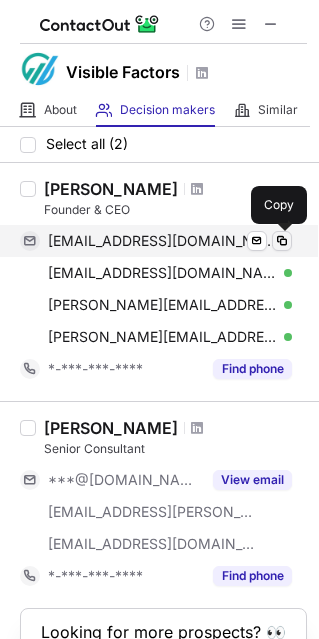 click at bounding box center (282, 241) 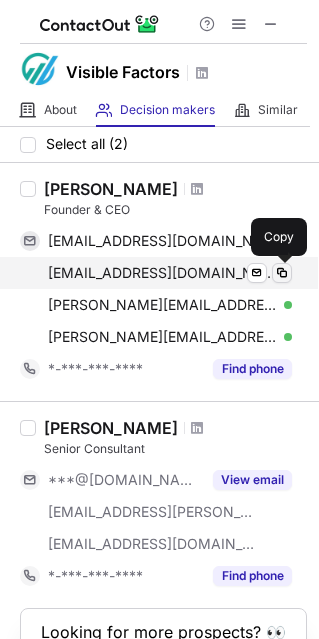click at bounding box center (282, 273) 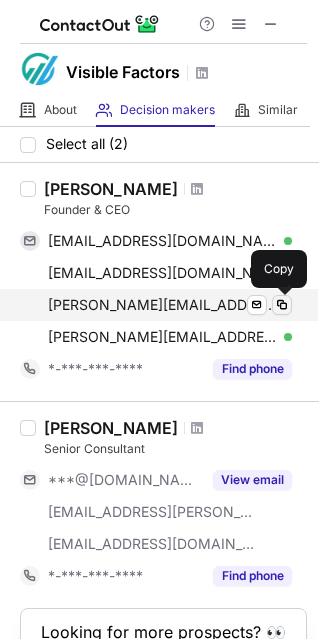 click at bounding box center [282, 305] 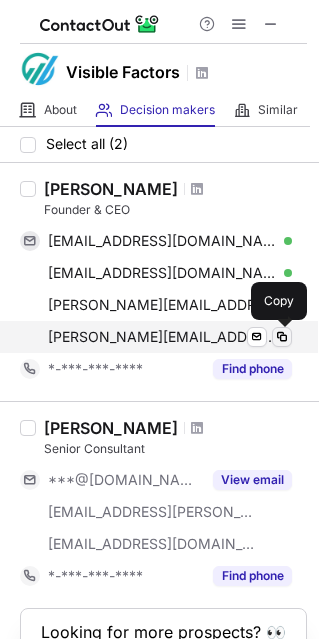 click at bounding box center [282, 337] 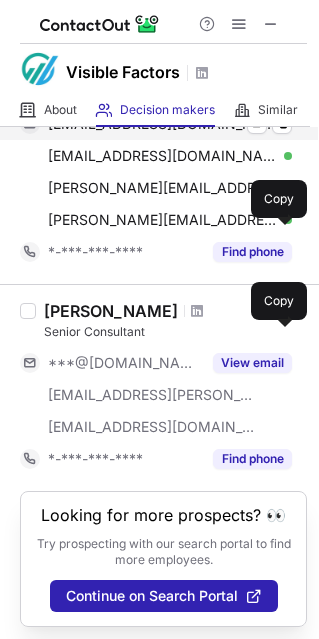 scroll, scrollTop: 172, scrollLeft: 0, axis: vertical 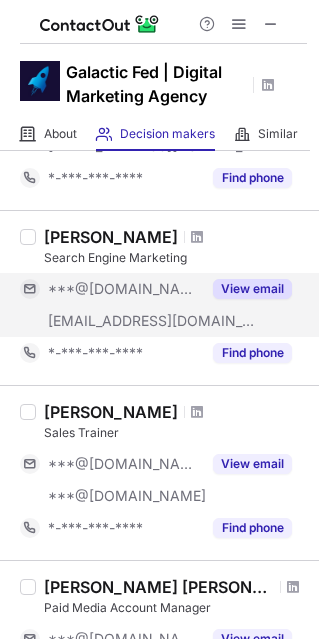 click on "View email" at bounding box center (252, 289) 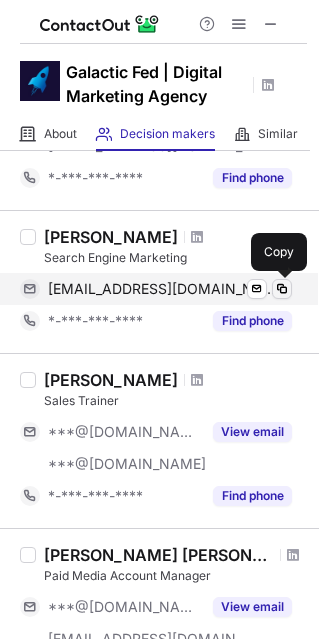 click at bounding box center [282, 289] 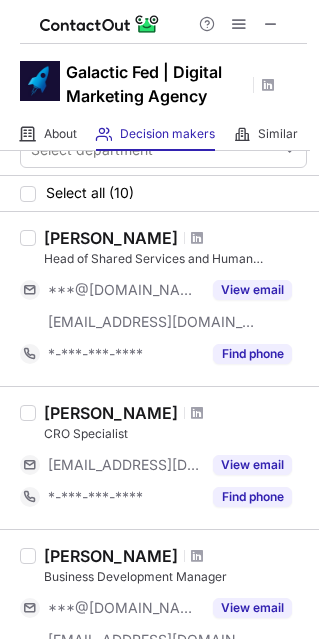 scroll, scrollTop: 0, scrollLeft: 0, axis: both 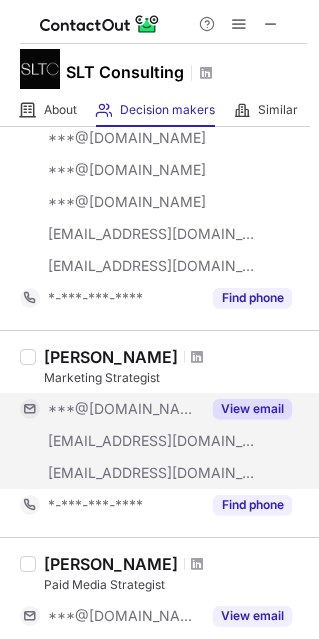 click on "View email" at bounding box center [252, 409] 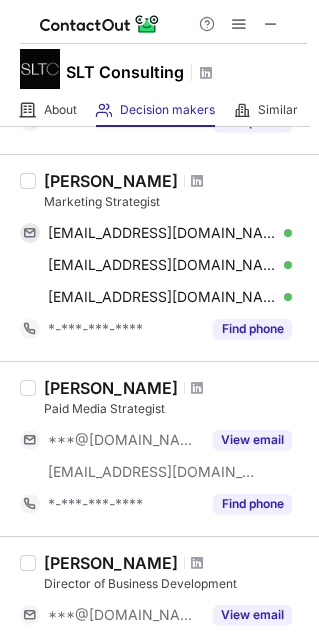 scroll, scrollTop: 806, scrollLeft: 0, axis: vertical 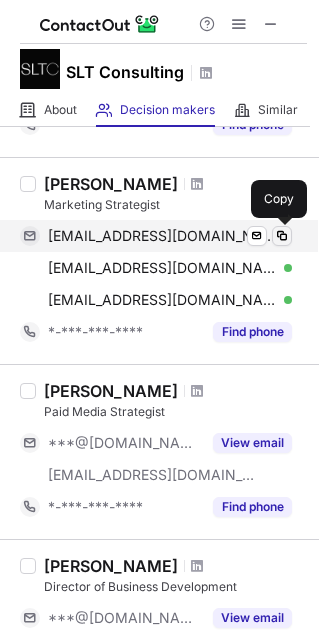 click at bounding box center (282, 236) 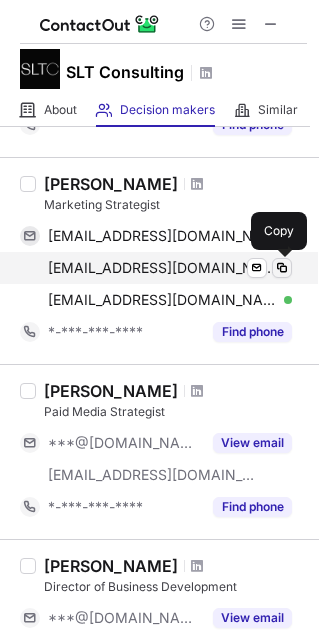 click at bounding box center [282, 268] 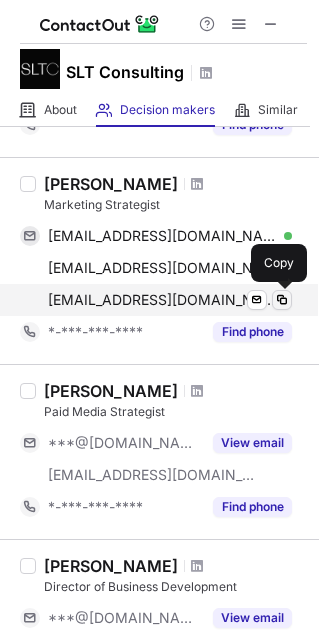 click at bounding box center (282, 300) 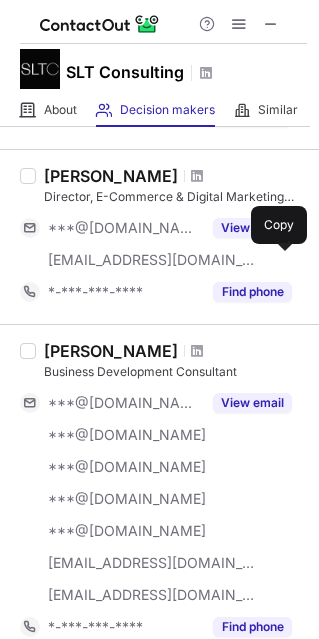 scroll, scrollTop: 301, scrollLeft: 0, axis: vertical 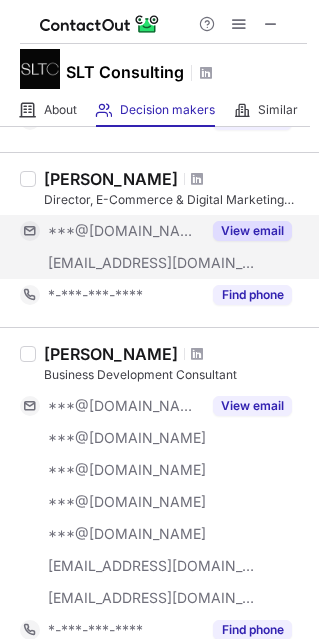 click on "View email" at bounding box center (252, 231) 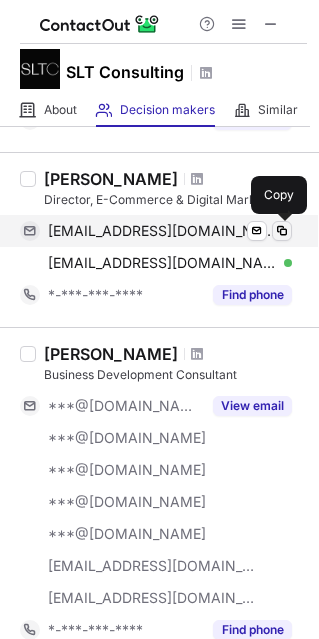 click at bounding box center (282, 231) 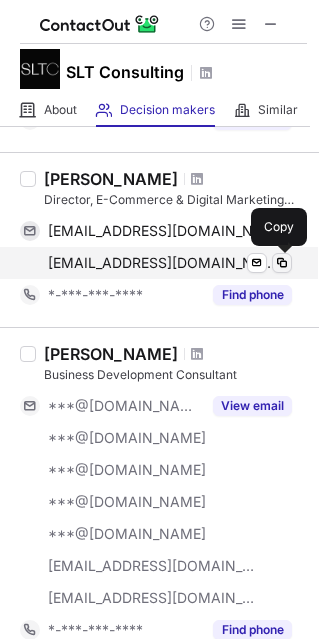click at bounding box center [282, 263] 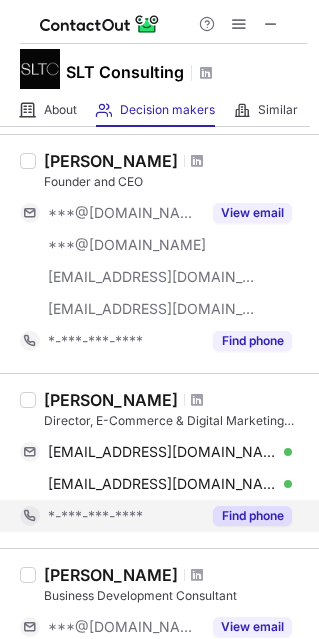 scroll, scrollTop: 78, scrollLeft: 0, axis: vertical 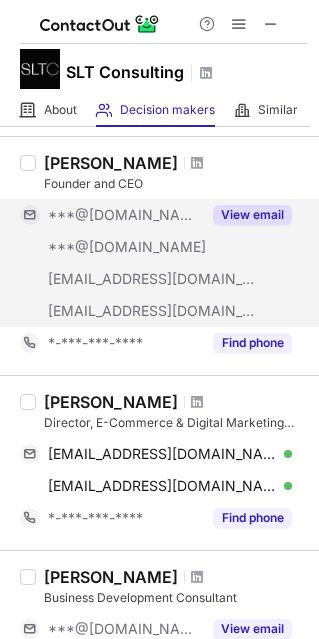click on "View email" at bounding box center [252, 215] 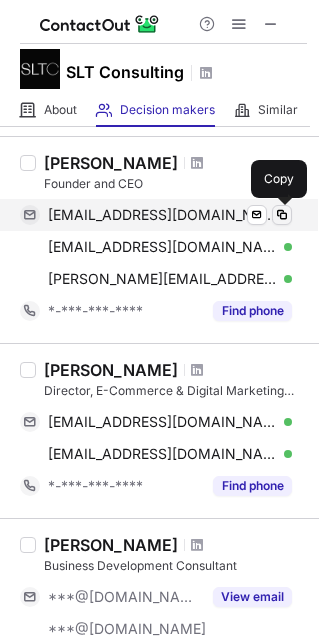 click at bounding box center (282, 215) 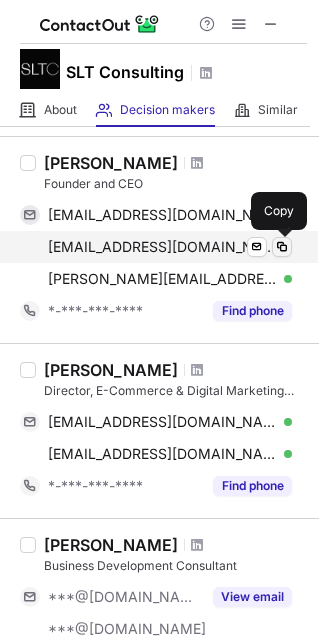 click at bounding box center [282, 247] 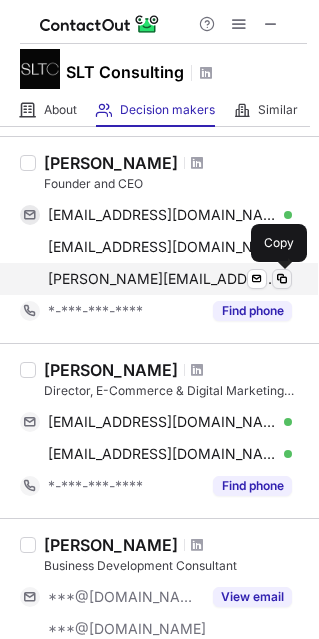 click at bounding box center (282, 279) 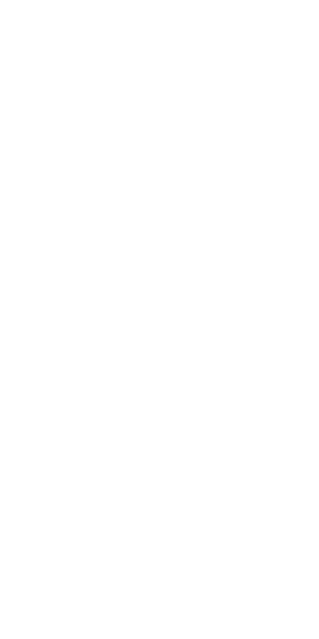 scroll, scrollTop: 0, scrollLeft: 0, axis: both 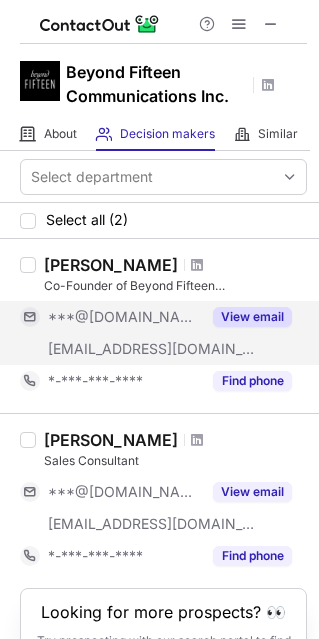 click on "View email" at bounding box center (252, 317) 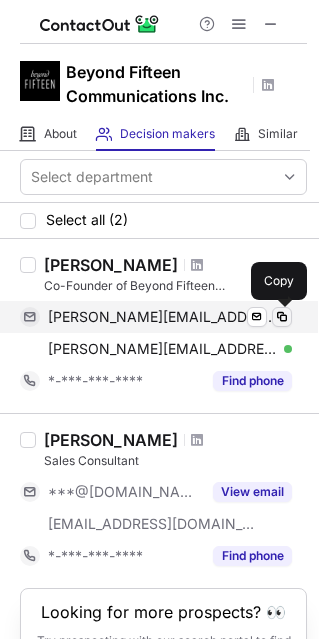 click at bounding box center [282, 317] 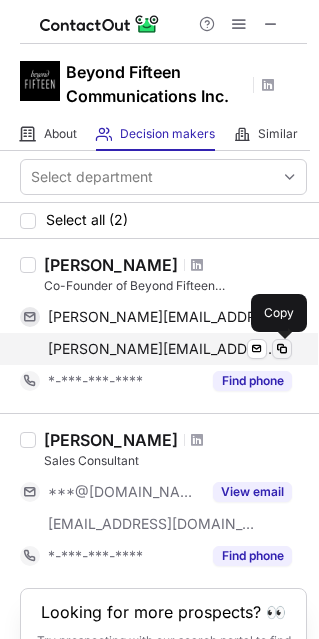click at bounding box center (282, 349) 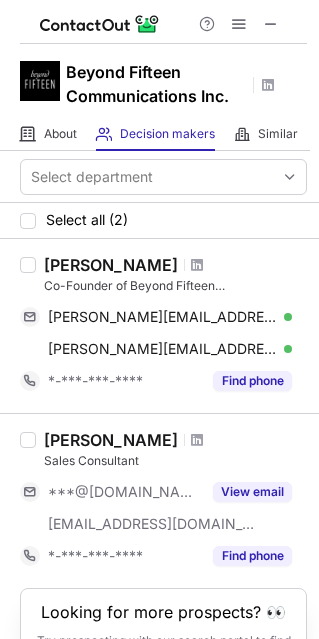 scroll, scrollTop: 100, scrollLeft: 0, axis: vertical 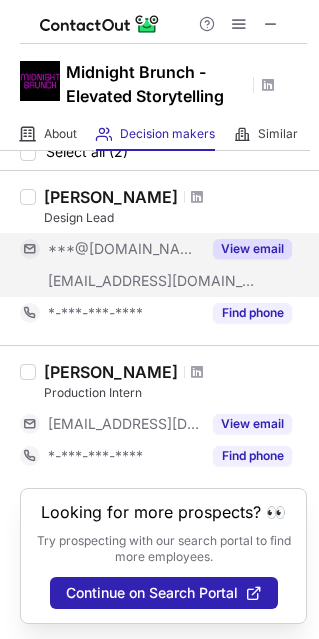 click on "View email" at bounding box center [252, 249] 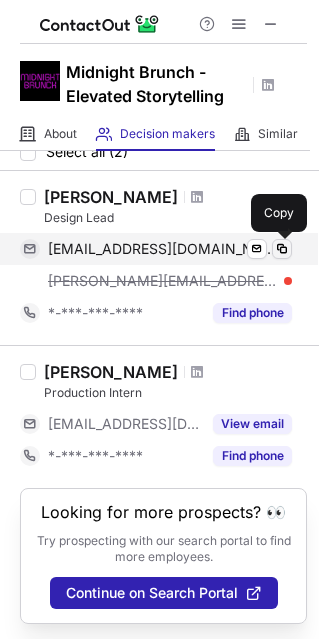 click at bounding box center (282, 249) 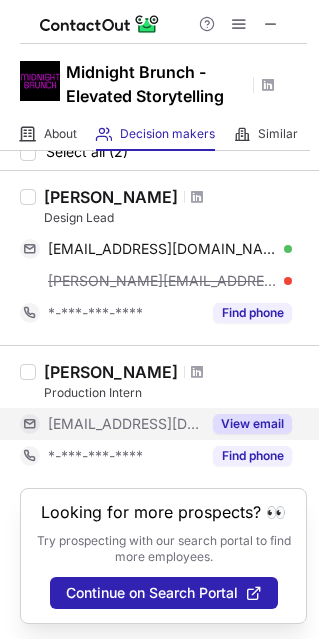 click on "View email" at bounding box center [252, 424] 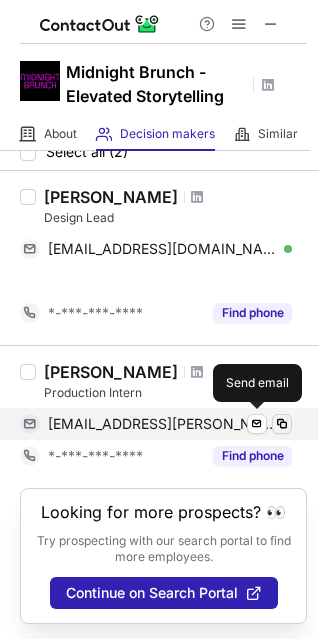 scroll, scrollTop: 36, scrollLeft: 0, axis: vertical 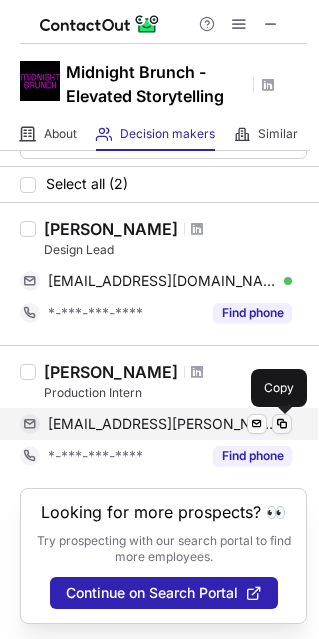 click at bounding box center [282, 424] 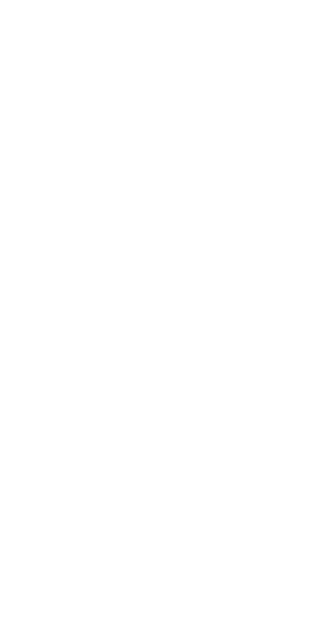 scroll, scrollTop: 0, scrollLeft: 0, axis: both 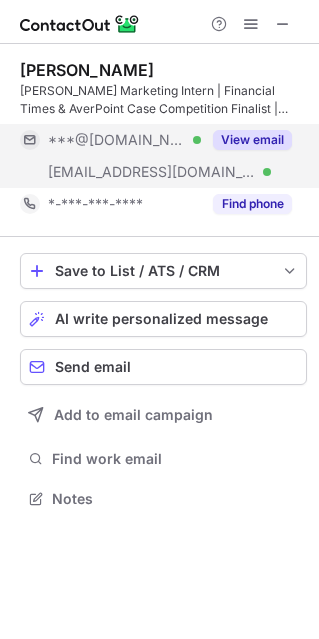 click on "View email" at bounding box center [252, 140] 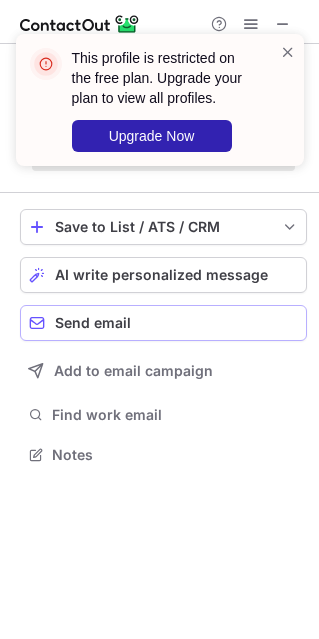 scroll, scrollTop: 442, scrollLeft: 319, axis: both 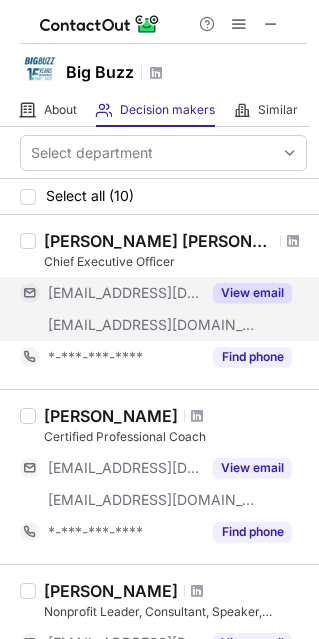 click on "View email" at bounding box center [252, 293] 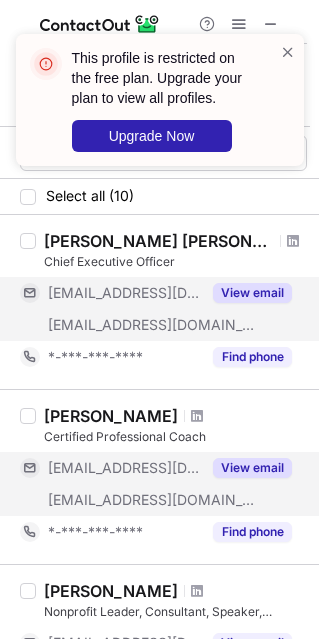 click on "View email" at bounding box center [252, 468] 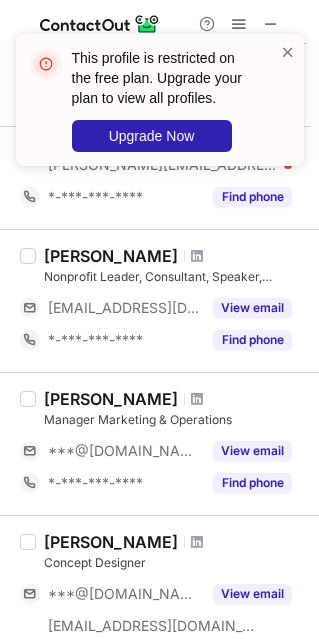 scroll, scrollTop: 336, scrollLeft: 0, axis: vertical 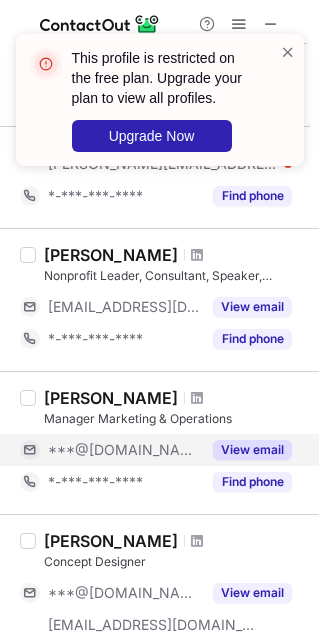 click on "View email" at bounding box center (252, 450) 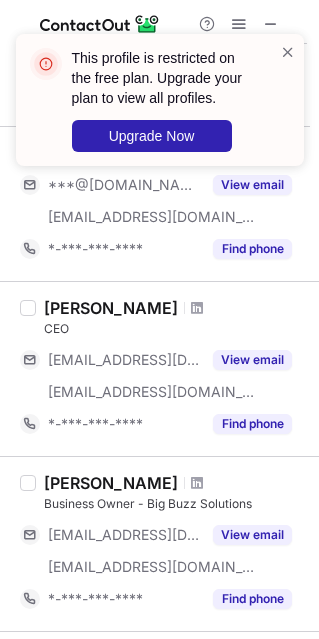 scroll, scrollTop: 920, scrollLeft: 0, axis: vertical 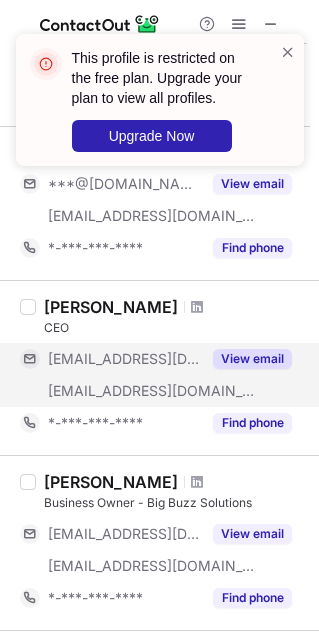 click on "View email" at bounding box center [252, 359] 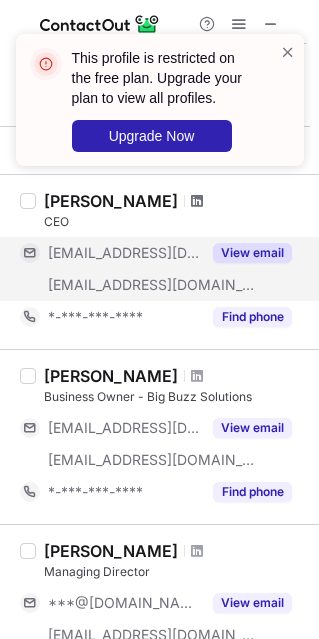 scroll, scrollTop: 962, scrollLeft: 0, axis: vertical 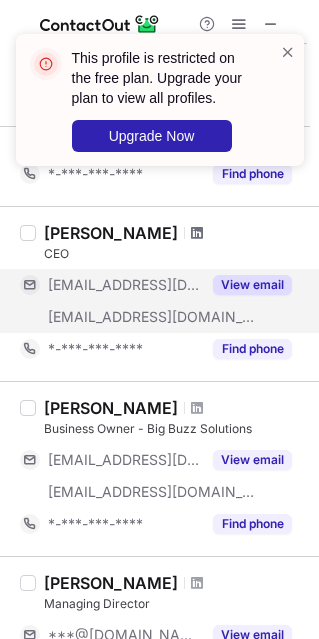 click at bounding box center [197, 233] 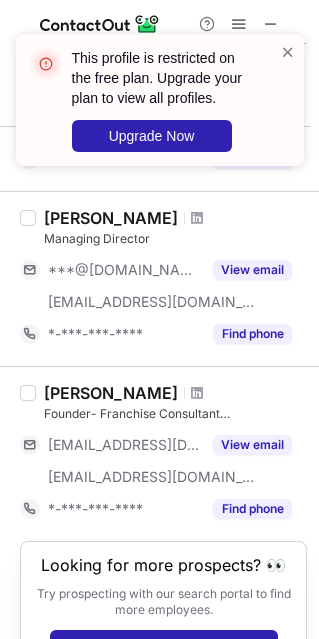 scroll, scrollTop: 1366, scrollLeft: 0, axis: vertical 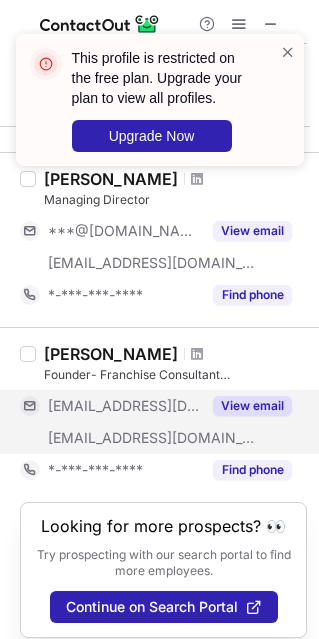 click on "View email" at bounding box center [252, 406] 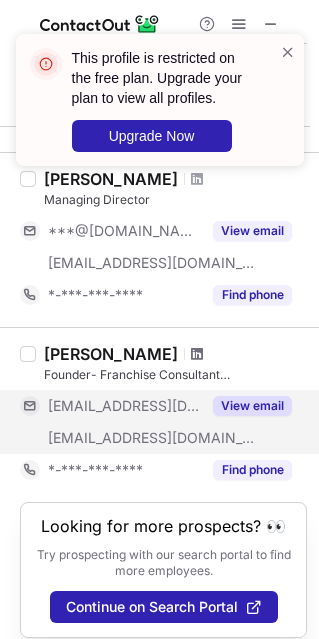 click at bounding box center [197, 354] 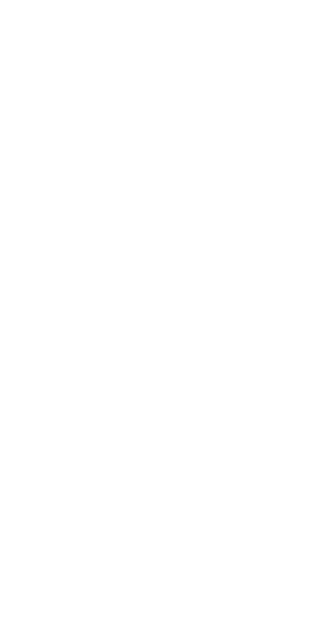 scroll, scrollTop: 0, scrollLeft: 0, axis: both 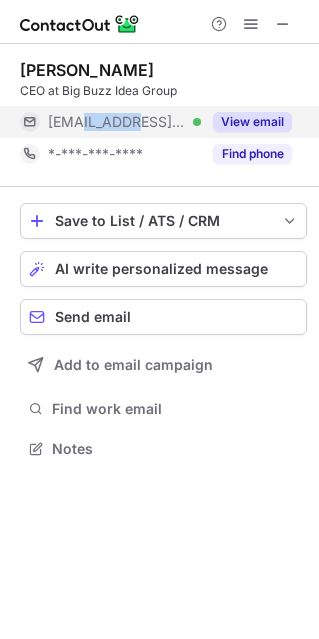 copy on "[DOMAIN_NAME]" 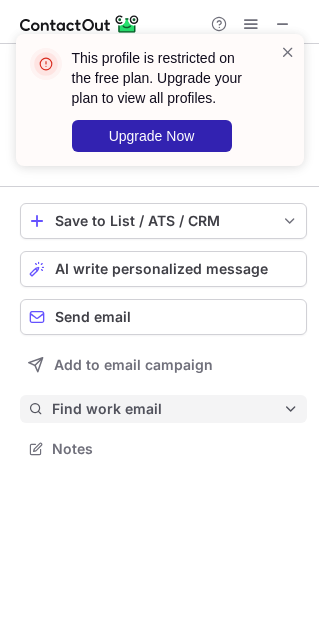 click on "Find work email" at bounding box center (167, 409) 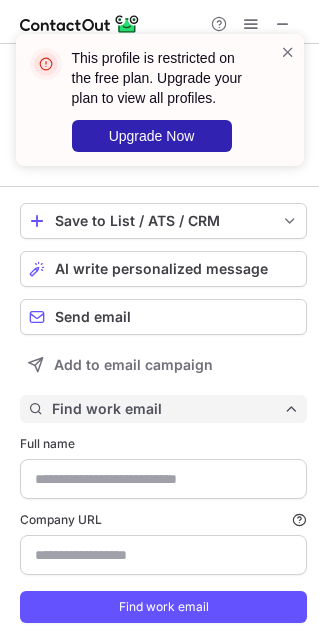 type on "**********" 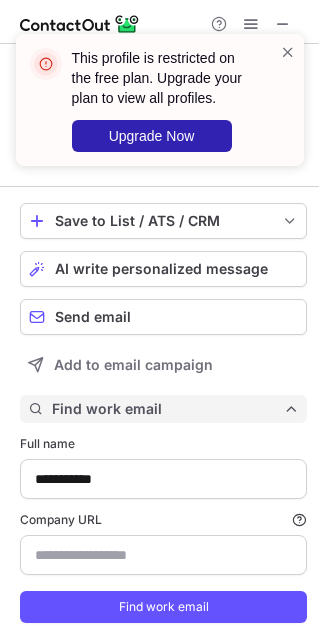 scroll, scrollTop: 10, scrollLeft: 10, axis: both 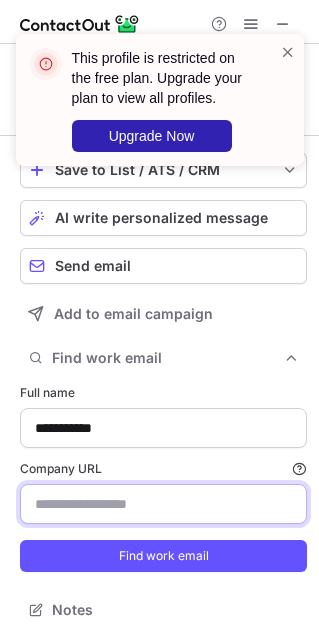 click on "Company URL Finding work email will consume 1 credit if a match is found." at bounding box center [163, 504] 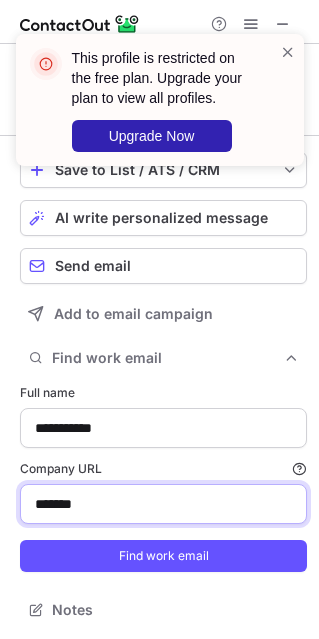 type on "*******" 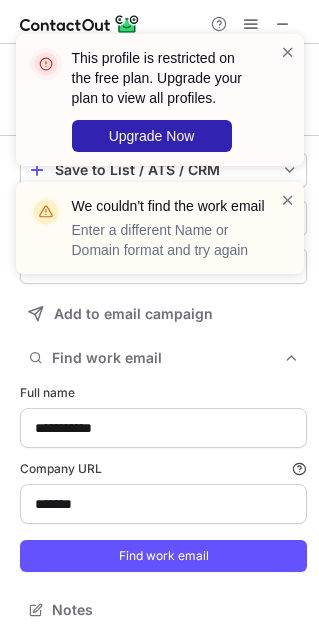 type 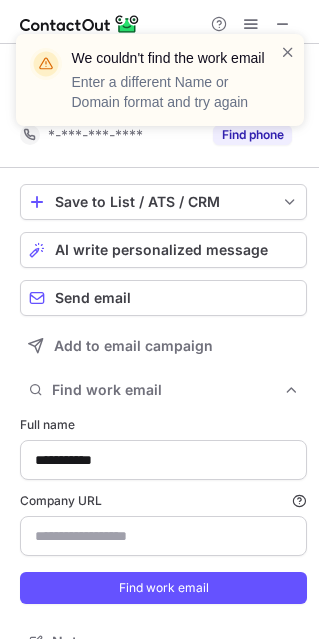 scroll, scrollTop: 10, scrollLeft: 10, axis: both 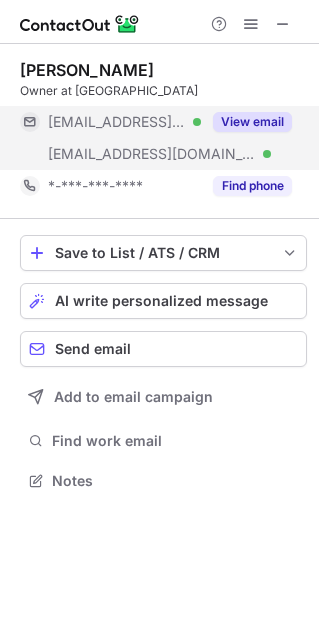 click on "View email" at bounding box center (252, 122) 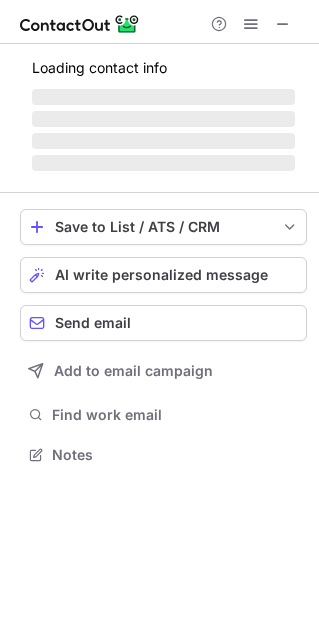 scroll, scrollTop: 442, scrollLeft: 319, axis: both 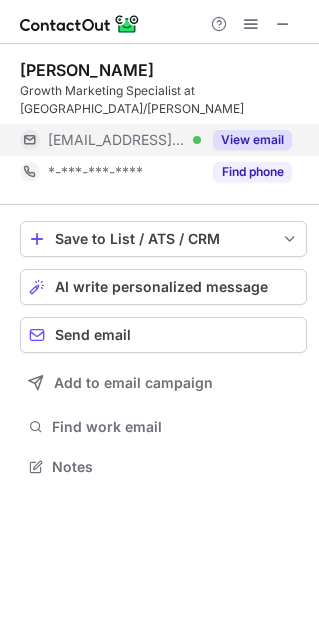 click on "View email" at bounding box center (252, 140) 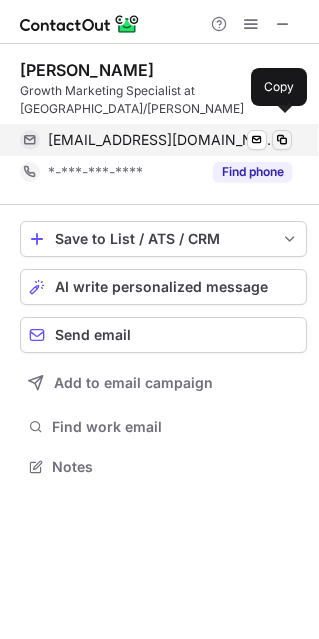 click at bounding box center [282, 140] 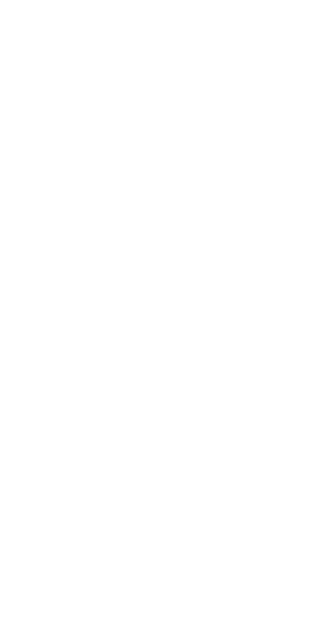 scroll, scrollTop: 0, scrollLeft: 0, axis: both 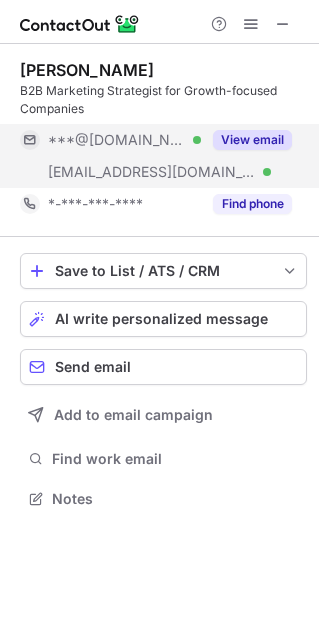 click on "View email" at bounding box center (252, 140) 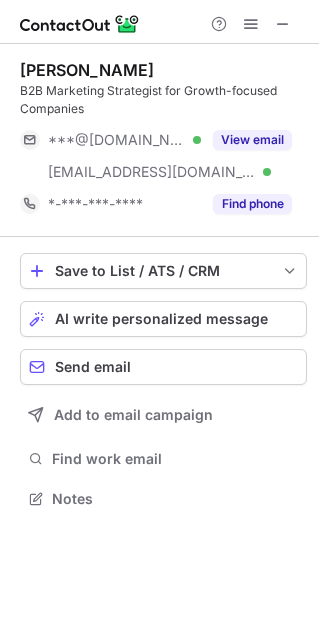 scroll, scrollTop: 10, scrollLeft: 10, axis: both 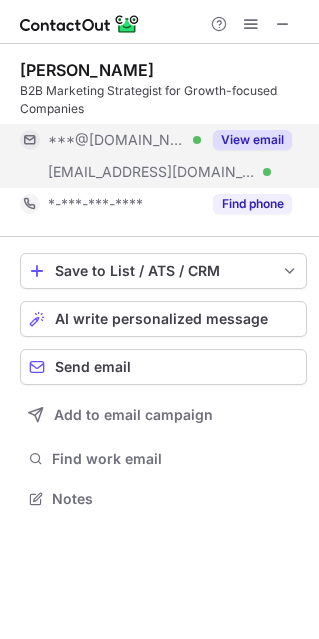 click on "View email" at bounding box center (252, 140) 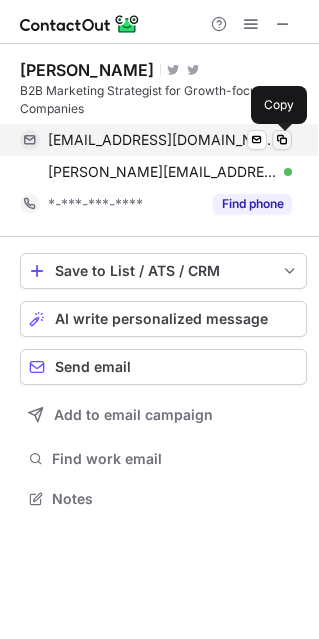 click at bounding box center (282, 140) 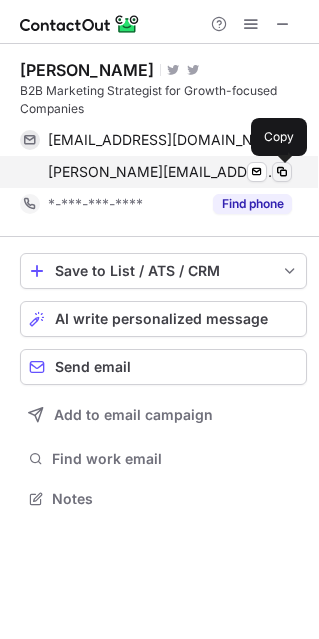click at bounding box center (282, 172) 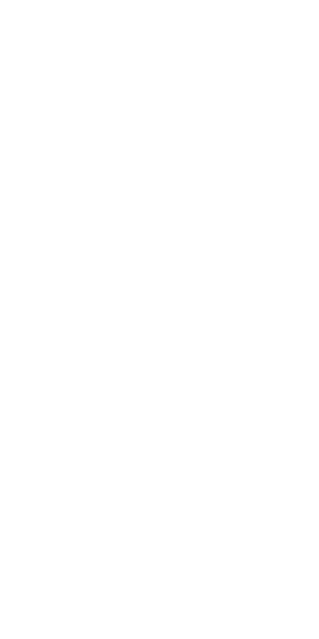 scroll, scrollTop: 0, scrollLeft: 0, axis: both 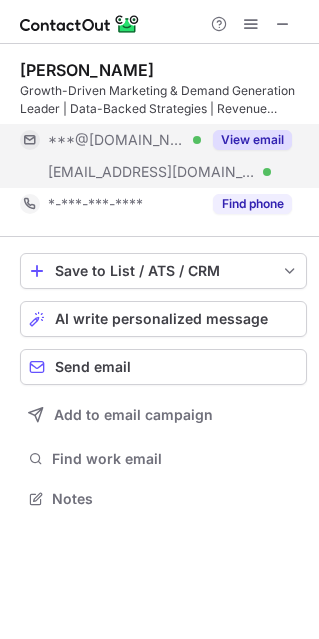 click on "View email" at bounding box center (252, 140) 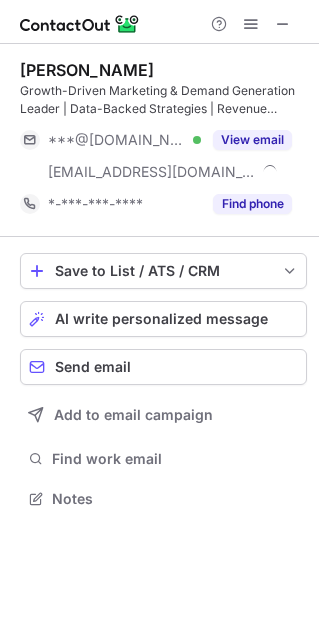 scroll, scrollTop: 10, scrollLeft: 10, axis: both 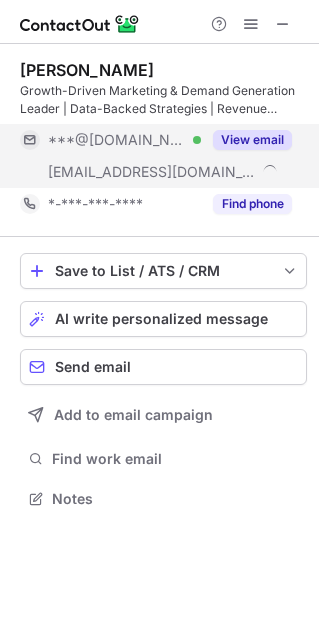 click on "View email" at bounding box center [252, 140] 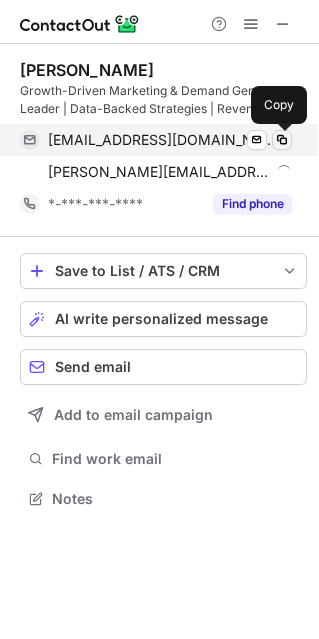 click at bounding box center (282, 140) 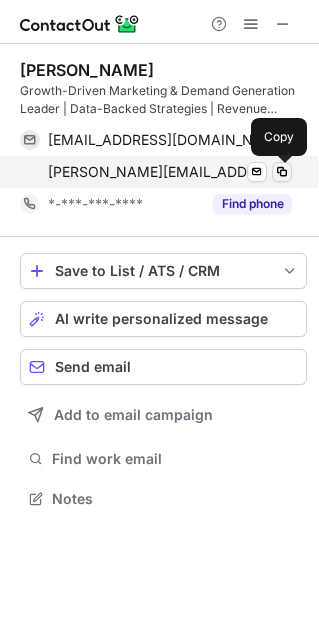 click at bounding box center [282, 172] 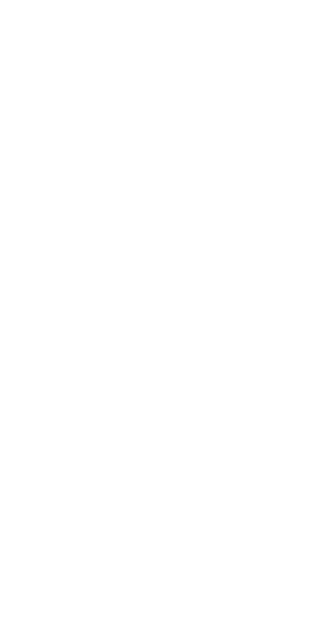 scroll, scrollTop: 0, scrollLeft: 0, axis: both 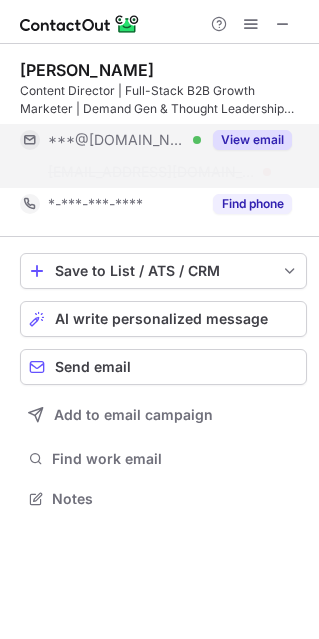 click on "View email" at bounding box center (252, 140) 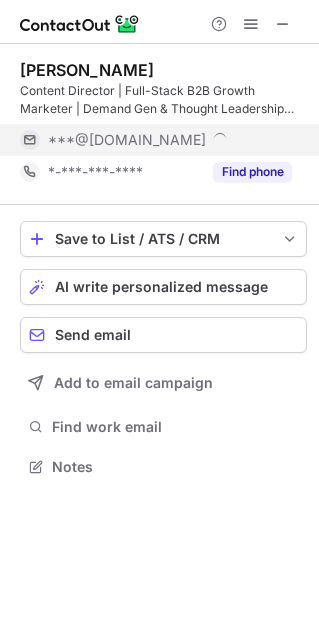 scroll, scrollTop: 452, scrollLeft: 319, axis: both 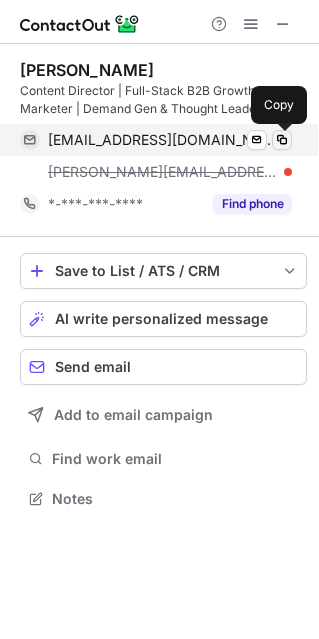 click at bounding box center (282, 140) 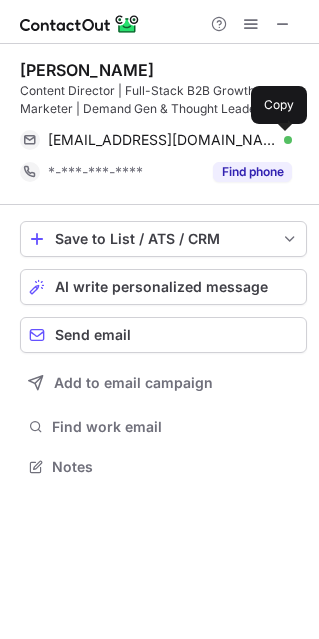 scroll, scrollTop: 452, scrollLeft: 319, axis: both 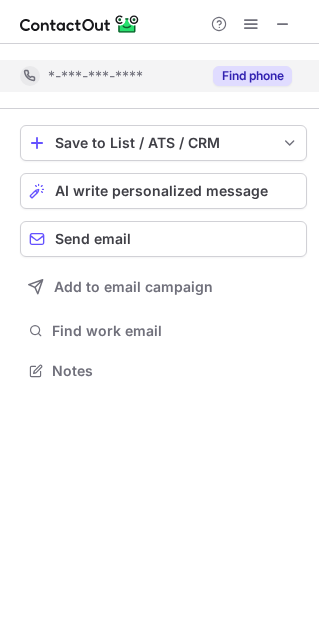 click on "Find phone" at bounding box center [252, 76] 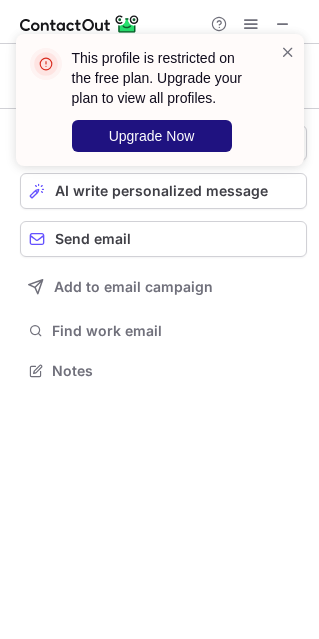 click on "Upgrade Now" at bounding box center [152, 136] 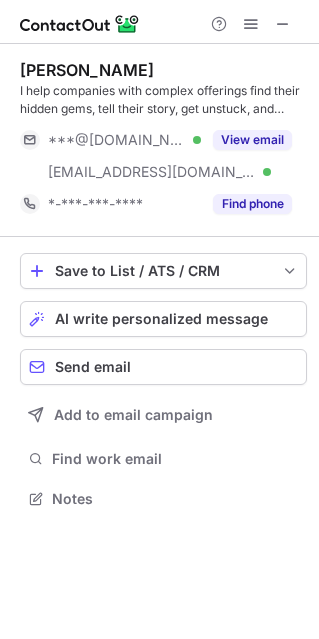 scroll, scrollTop: 10, scrollLeft: 10, axis: both 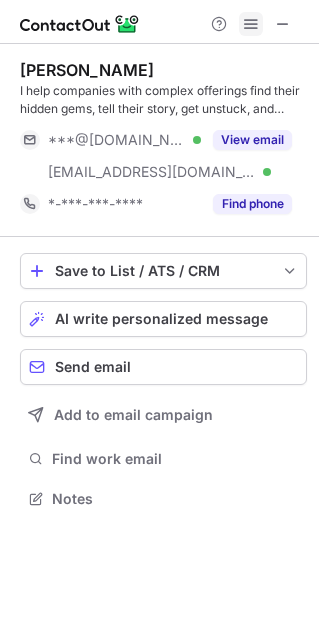 click at bounding box center (251, 24) 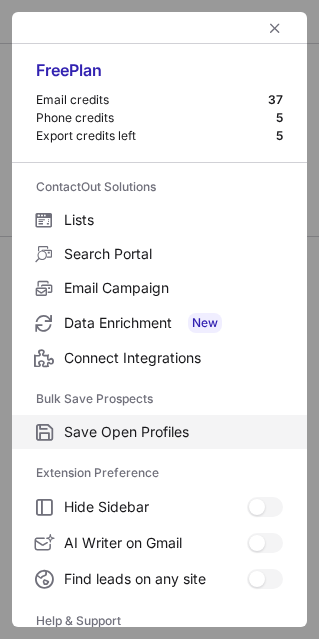 scroll, scrollTop: 193, scrollLeft: 0, axis: vertical 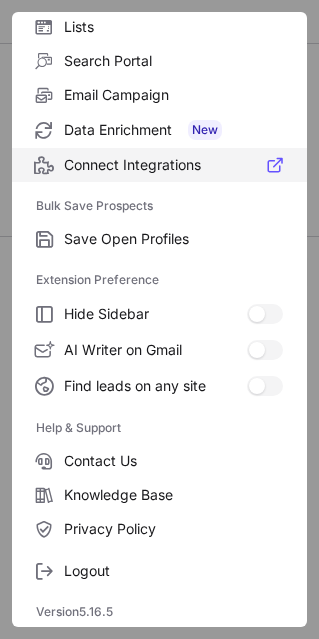 click on "Connect Integrations" at bounding box center (173, 165) 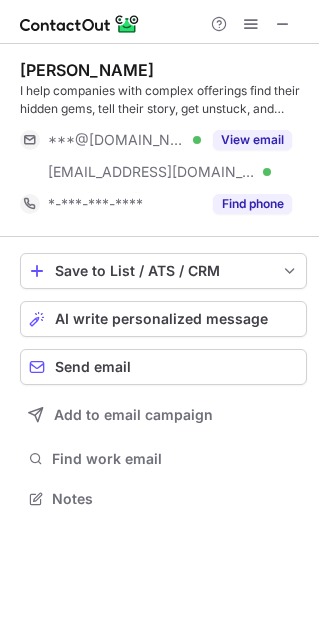scroll, scrollTop: 10, scrollLeft: 10, axis: both 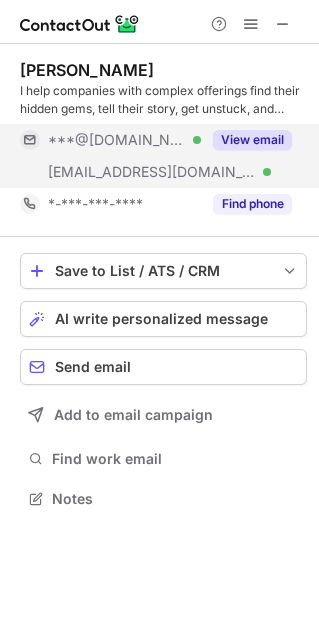 click on "View email" at bounding box center (252, 140) 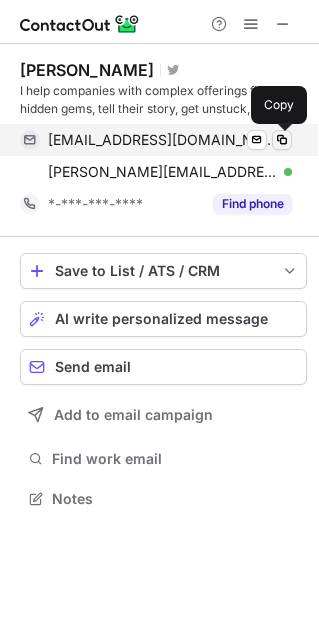 click at bounding box center (282, 140) 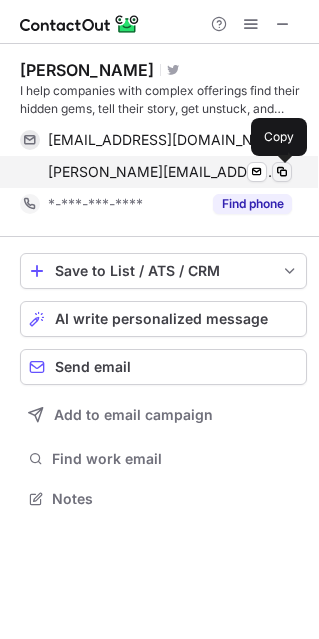 click at bounding box center (282, 172) 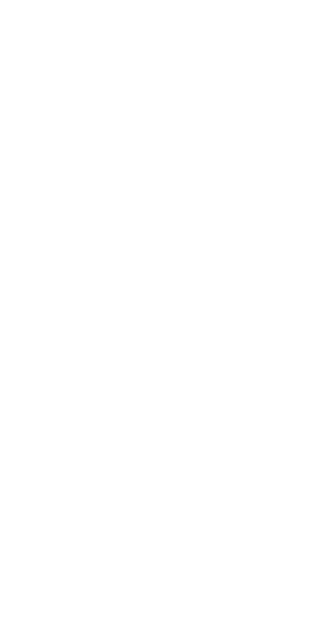 scroll, scrollTop: 0, scrollLeft: 0, axis: both 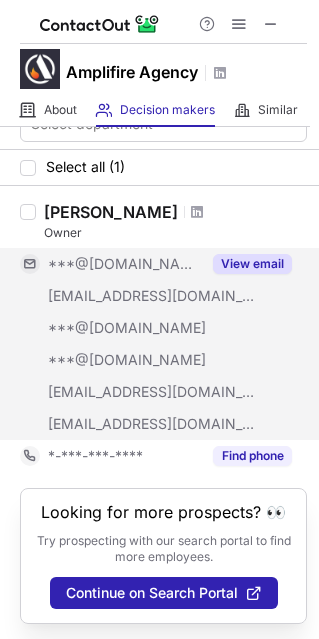 click on "View email" at bounding box center [252, 264] 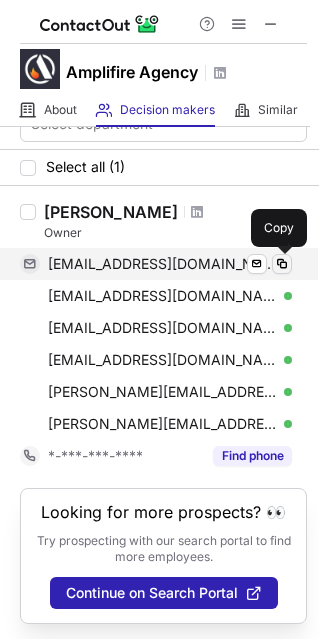 click at bounding box center [282, 264] 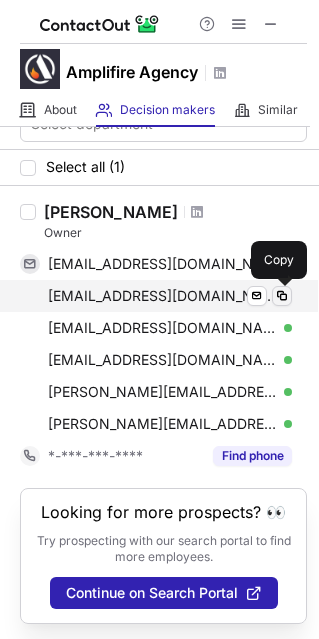 click at bounding box center (282, 296) 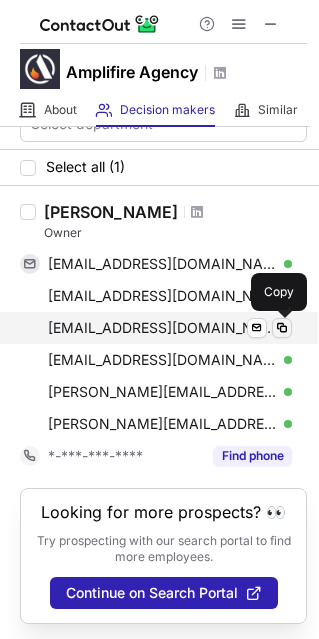 click at bounding box center (282, 328) 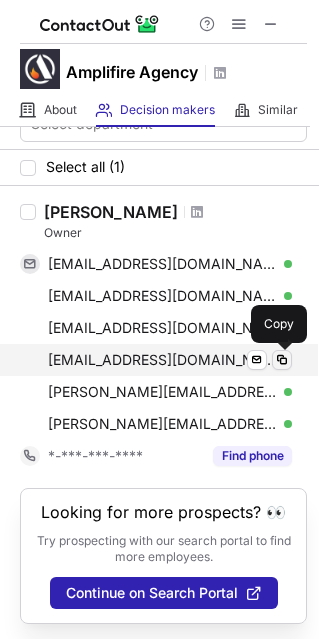 click at bounding box center (282, 360) 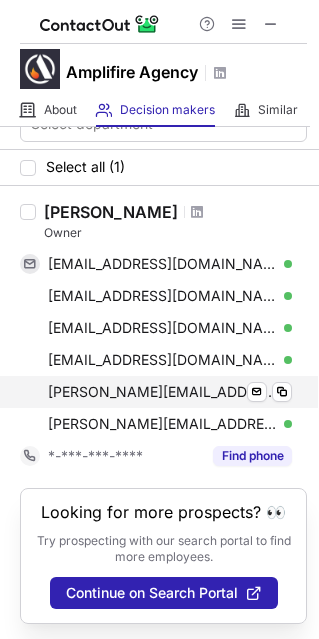 click on "david@amplifireagency.com Verified Send email Copy" at bounding box center (156, 392) 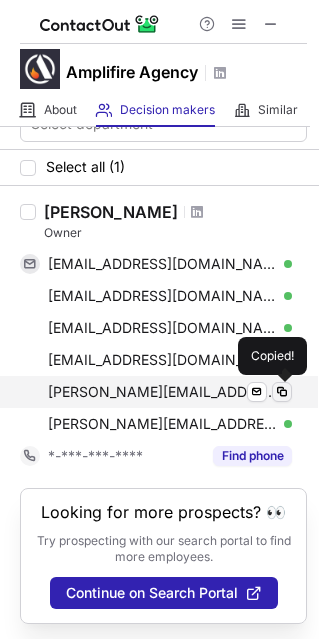 click at bounding box center (282, 392) 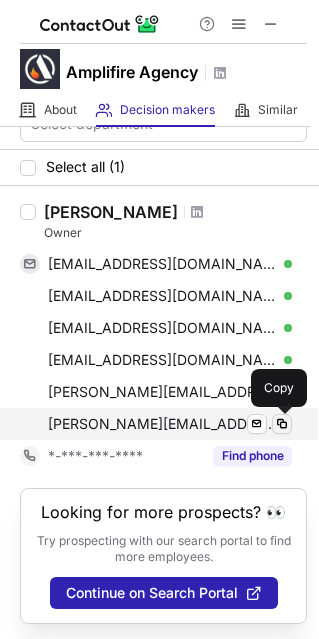 click at bounding box center (282, 424) 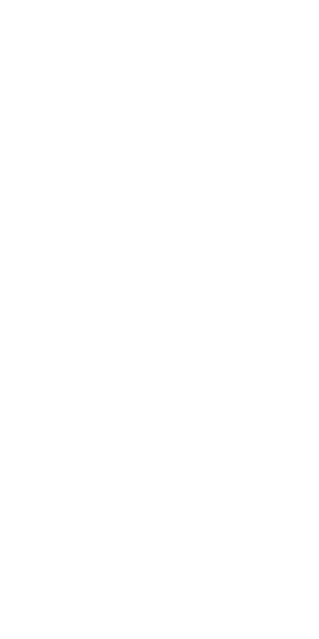 scroll, scrollTop: 0, scrollLeft: 0, axis: both 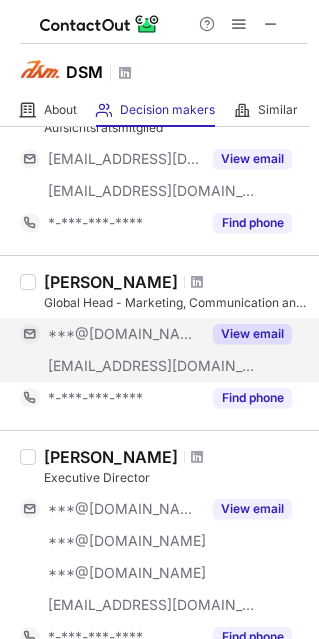 click on "View email" at bounding box center (252, 334) 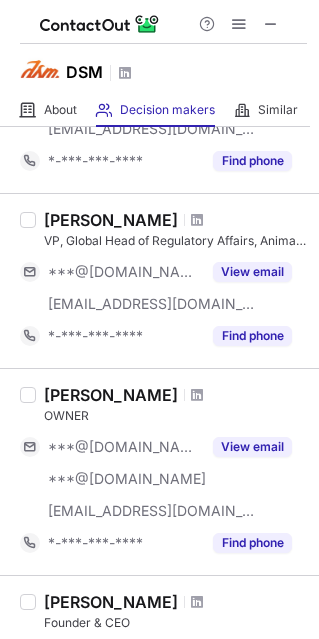scroll, scrollTop: 1443, scrollLeft: 0, axis: vertical 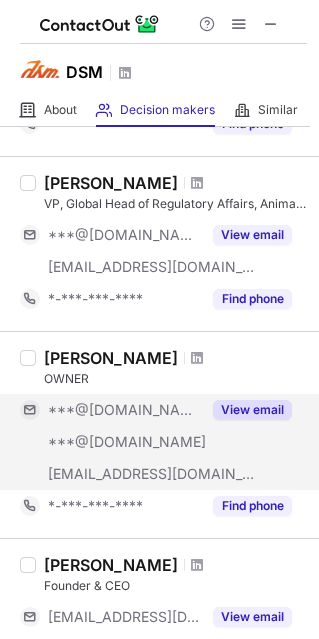 click on "View email" at bounding box center [252, 410] 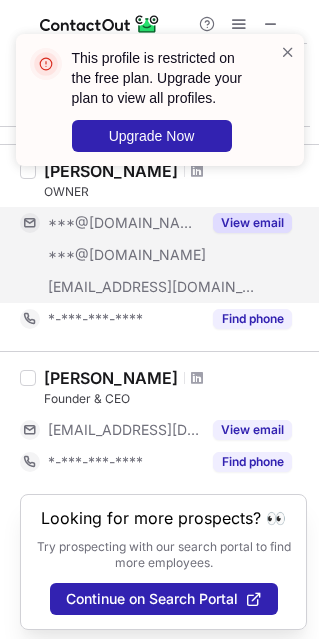 scroll, scrollTop: 1601, scrollLeft: 0, axis: vertical 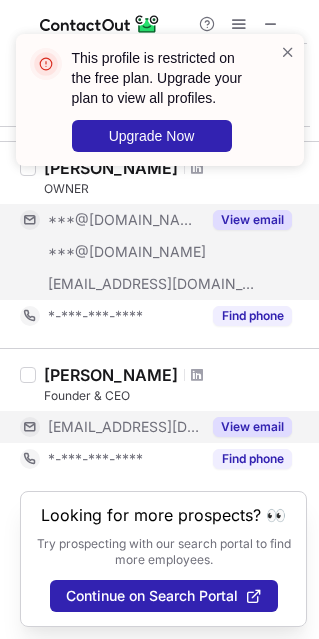 click on "View email" at bounding box center [252, 427] 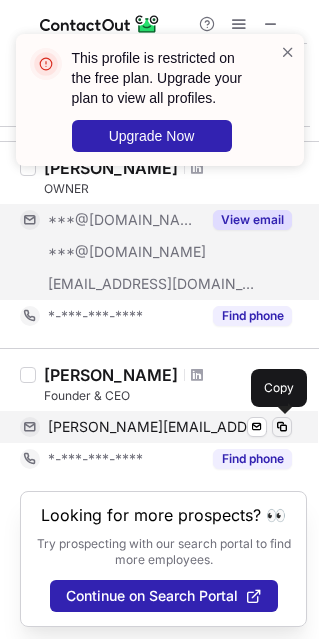 click at bounding box center (282, 427) 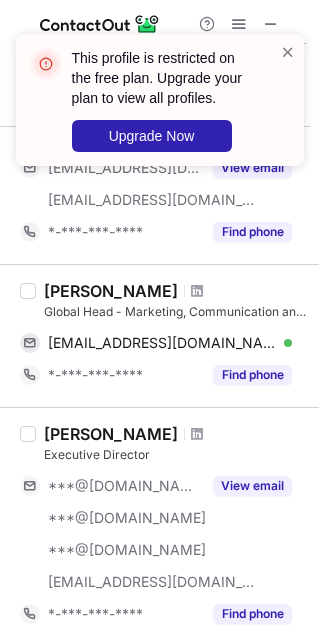 scroll, scrollTop: 922, scrollLeft: 0, axis: vertical 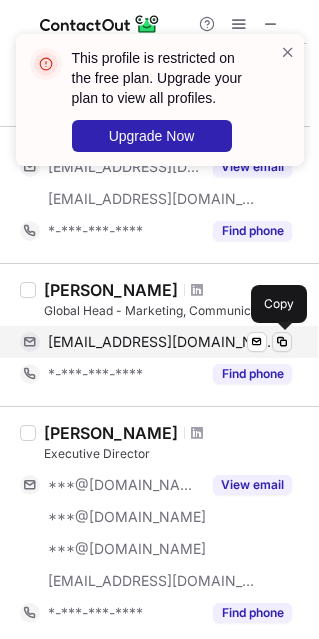 click at bounding box center [282, 342] 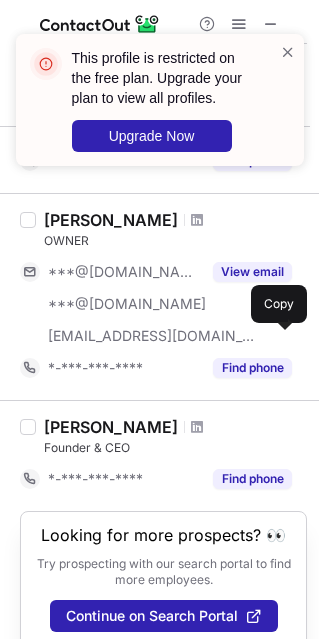 scroll, scrollTop: 1569, scrollLeft: 0, axis: vertical 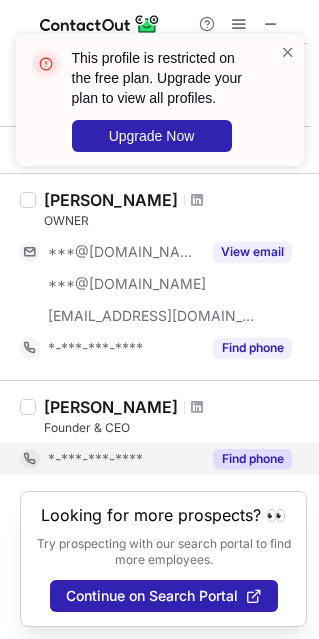 click on "Find phone" at bounding box center [252, 459] 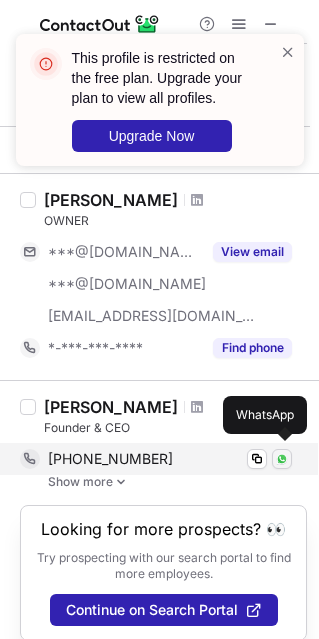 click at bounding box center (282, 459) 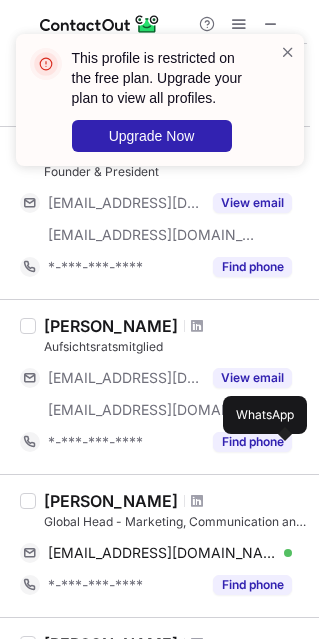 scroll, scrollTop: 689, scrollLeft: 0, axis: vertical 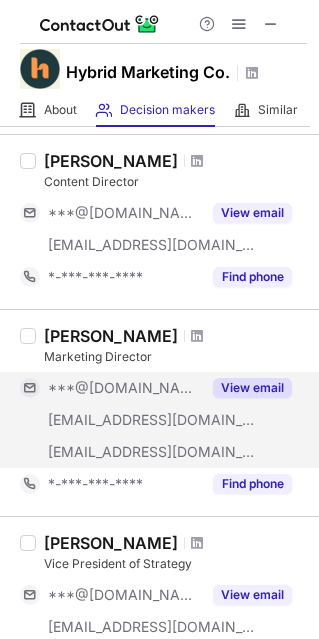 click on "View email" at bounding box center [252, 388] 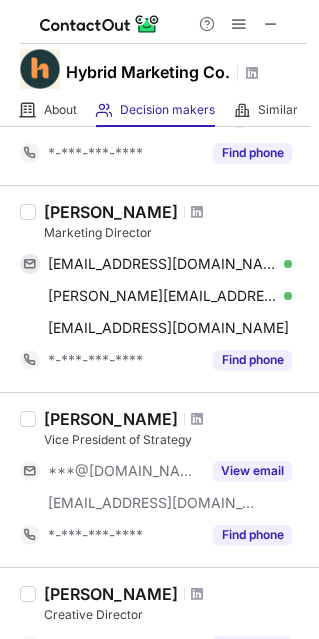 scroll, scrollTop: 202, scrollLeft: 0, axis: vertical 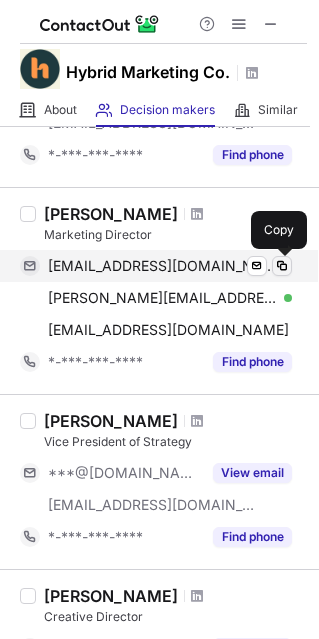 click at bounding box center (282, 266) 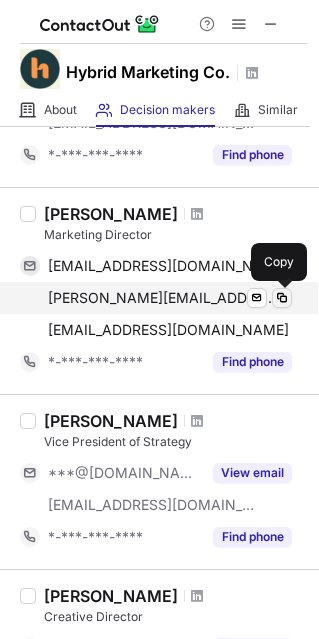 click at bounding box center [282, 298] 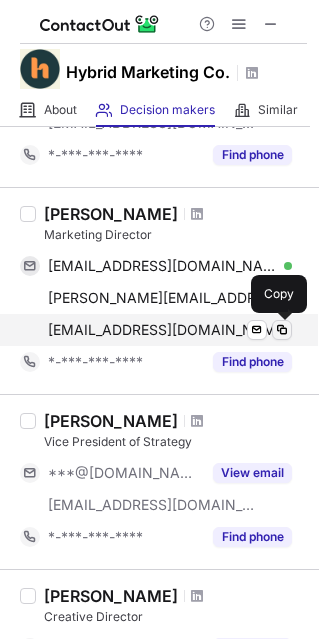 click at bounding box center [282, 330] 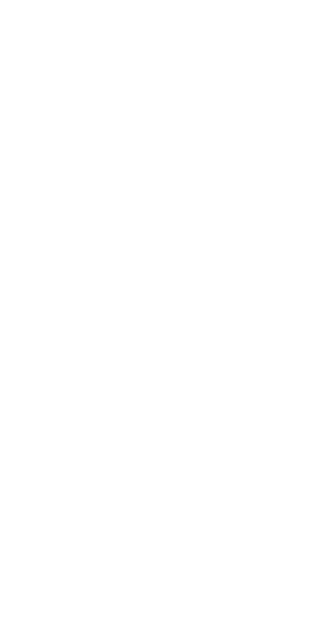 scroll, scrollTop: 0, scrollLeft: 0, axis: both 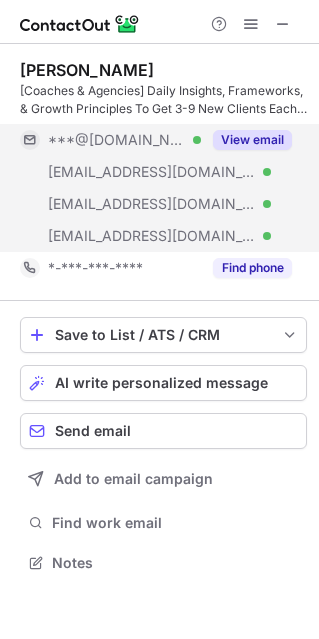 click on "View email" at bounding box center (252, 140) 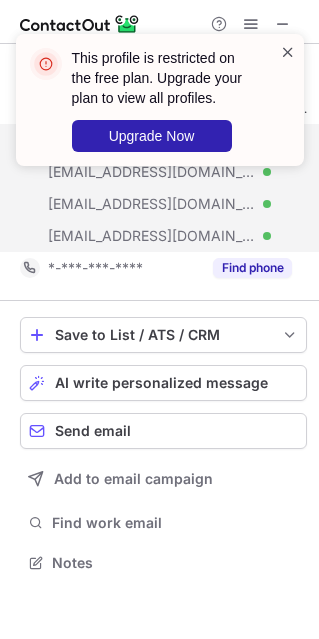click at bounding box center [288, 52] 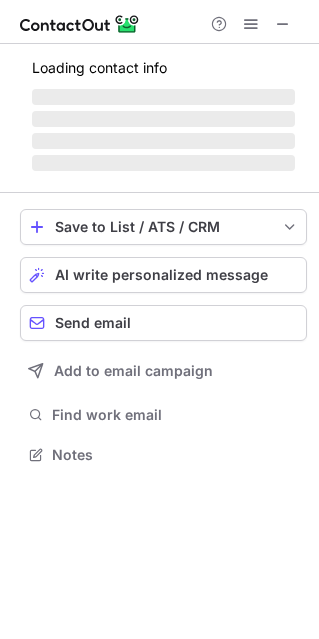 scroll, scrollTop: 442, scrollLeft: 319, axis: both 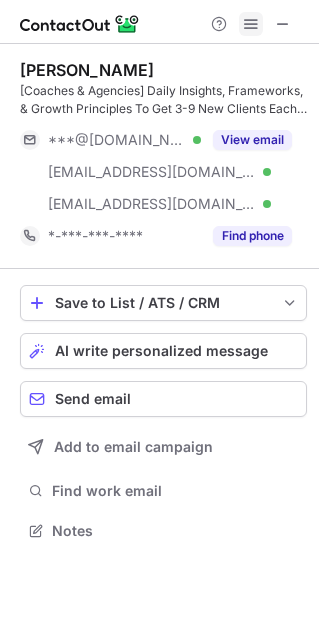 click at bounding box center (251, 24) 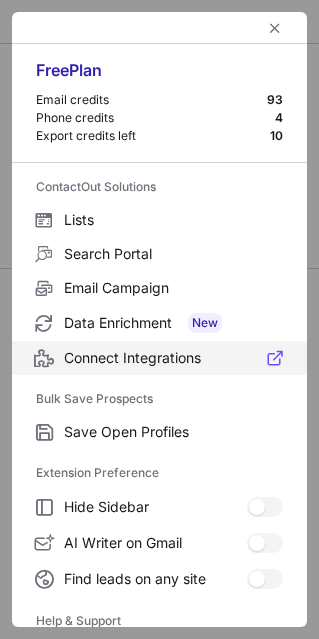 click on "Connect Integrations" at bounding box center (159, 358) 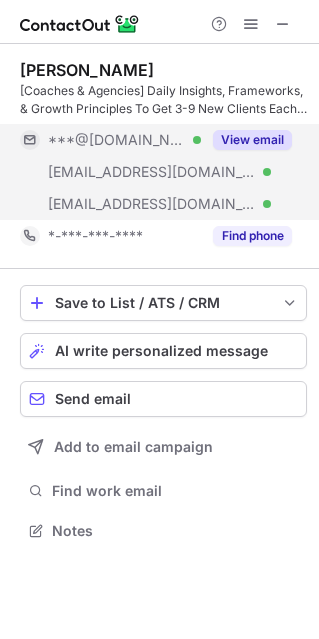 click on "View email" at bounding box center (252, 140) 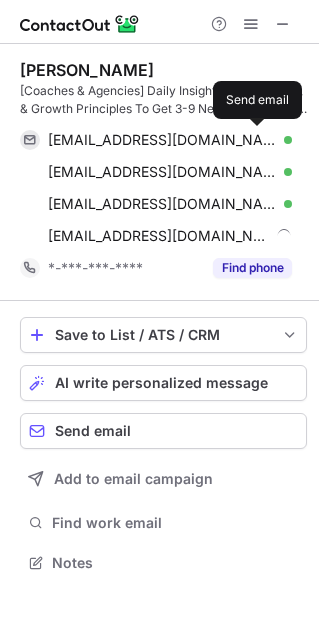 scroll, scrollTop: 10, scrollLeft: 10, axis: both 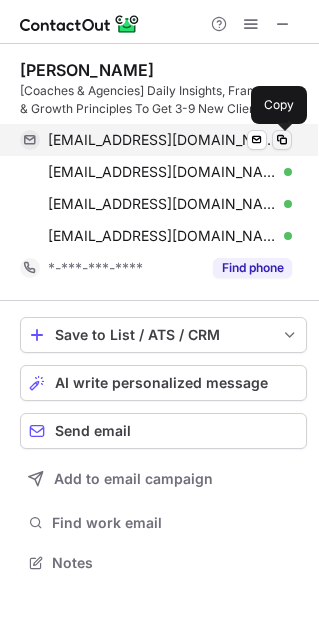 click at bounding box center [282, 140] 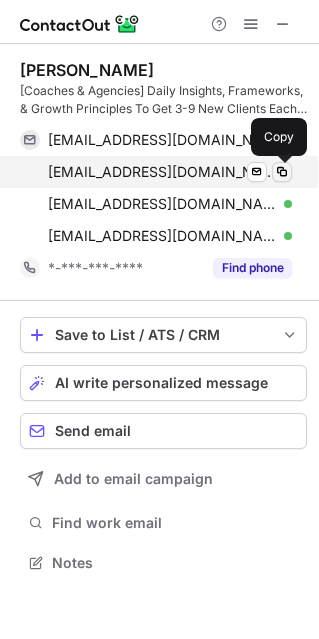 click at bounding box center [282, 172] 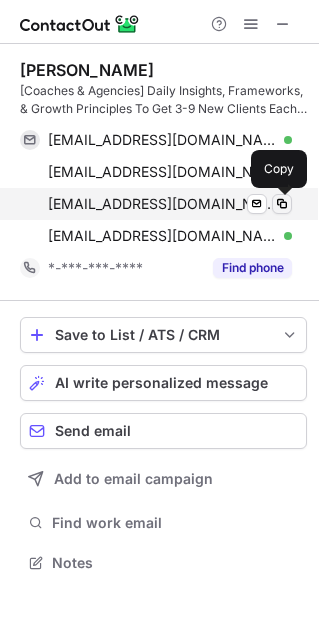 click at bounding box center [282, 204] 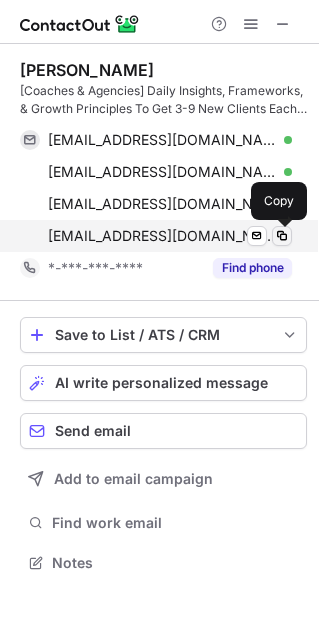 click at bounding box center (282, 236) 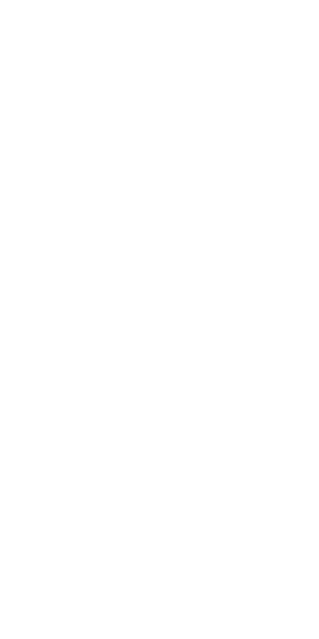 scroll, scrollTop: 0, scrollLeft: 0, axis: both 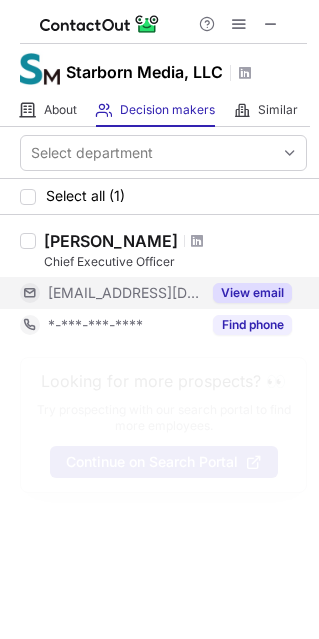 click on "View email" at bounding box center (252, 293) 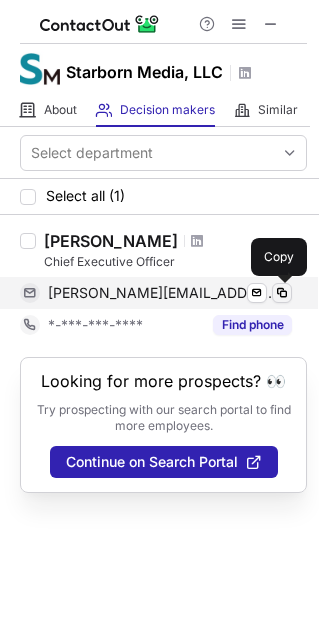 click at bounding box center (282, 293) 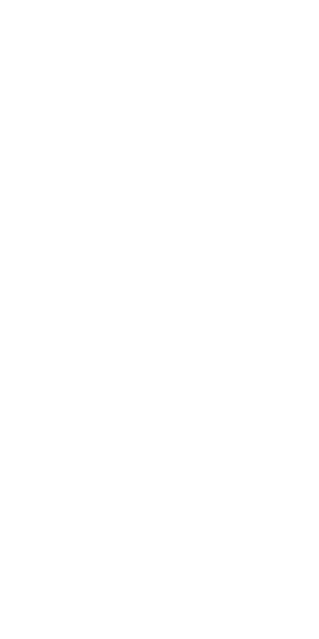 scroll, scrollTop: 0, scrollLeft: 0, axis: both 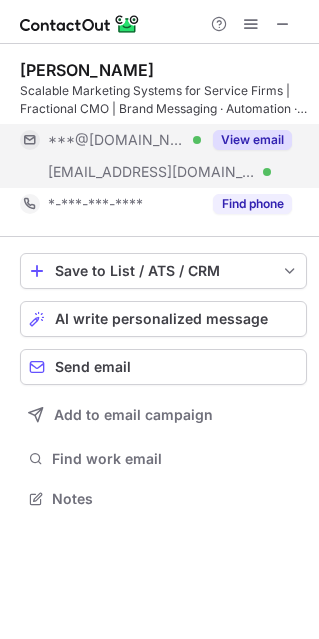 click on "View email" at bounding box center [252, 140] 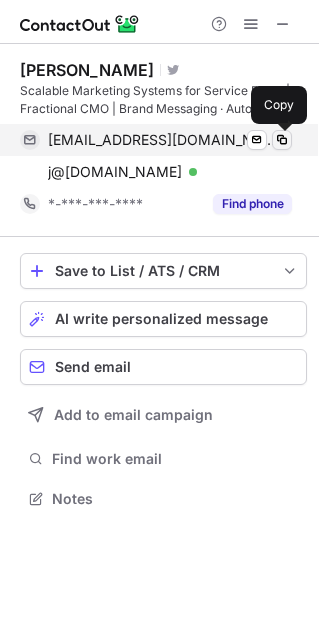 click at bounding box center (282, 140) 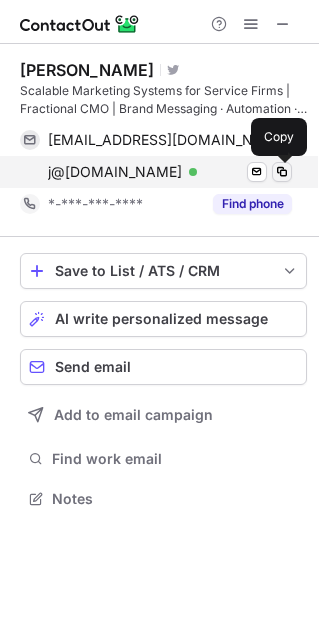 click at bounding box center [282, 172] 